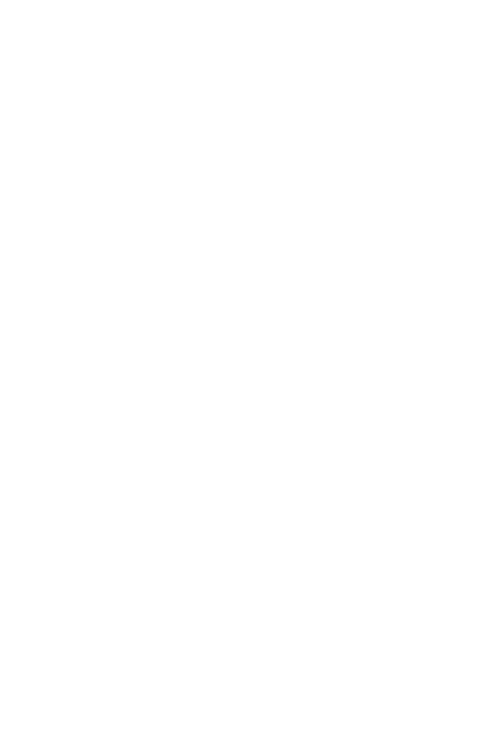 scroll, scrollTop: 0, scrollLeft: 0, axis: both 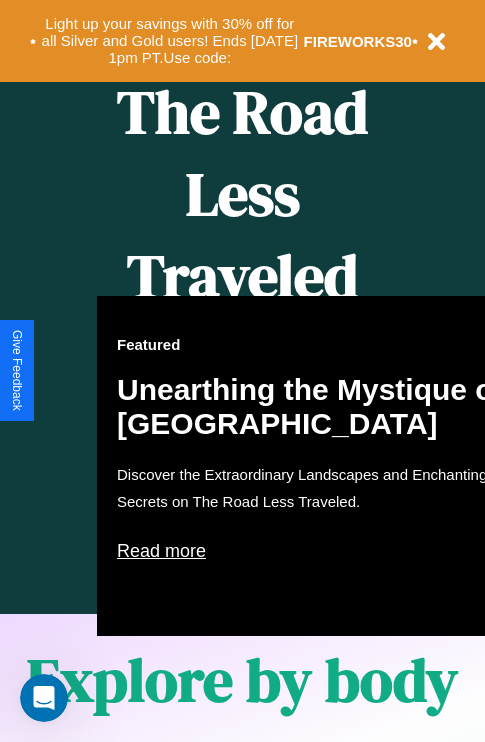 click on "Featured Unearthing the Mystique of Iceland Discover the Extraordinary Landscapes and Enchanting Secrets on The Road Less Traveled. Read more" at bounding box center [317, 466] 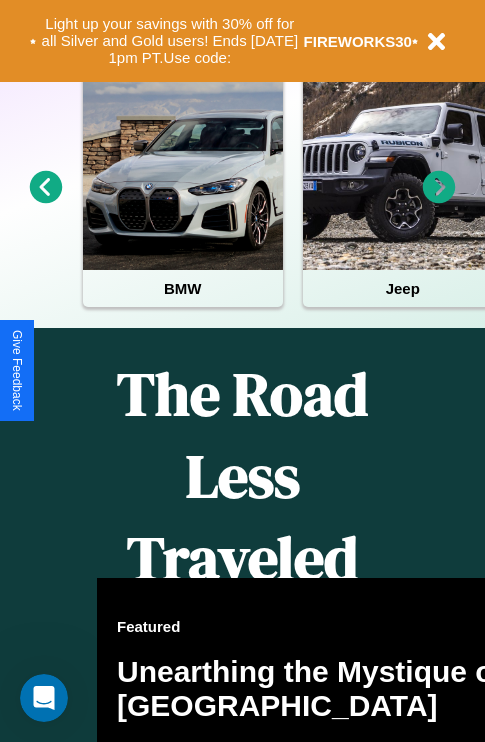 scroll, scrollTop: 308, scrollLeft: 0, axis: vertical 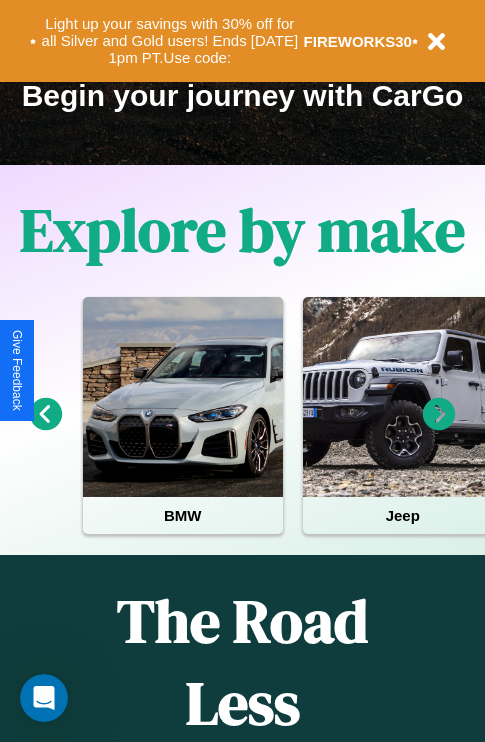click 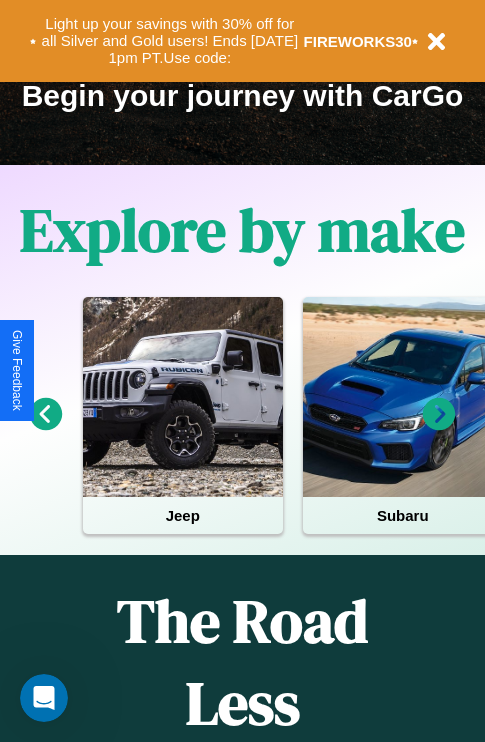 click 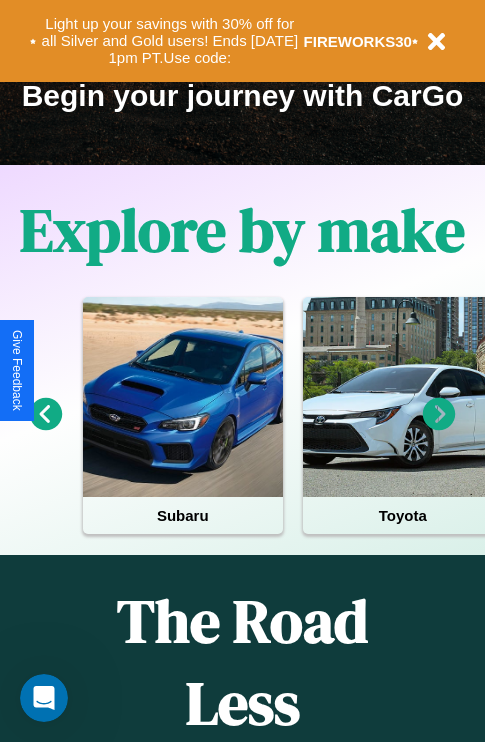 click 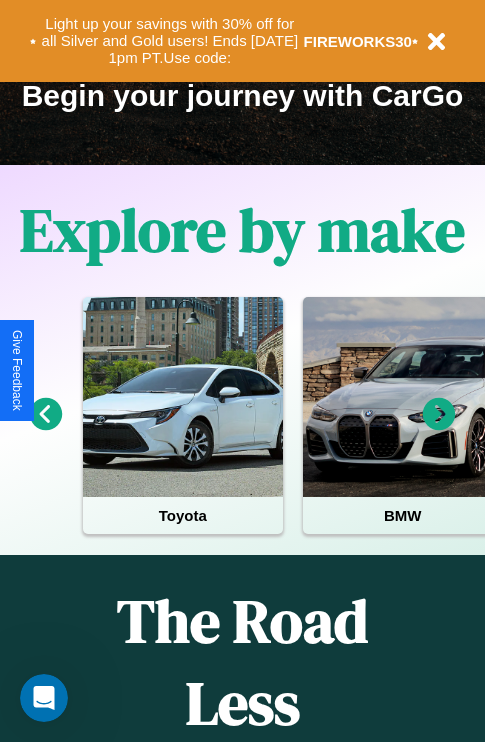 click 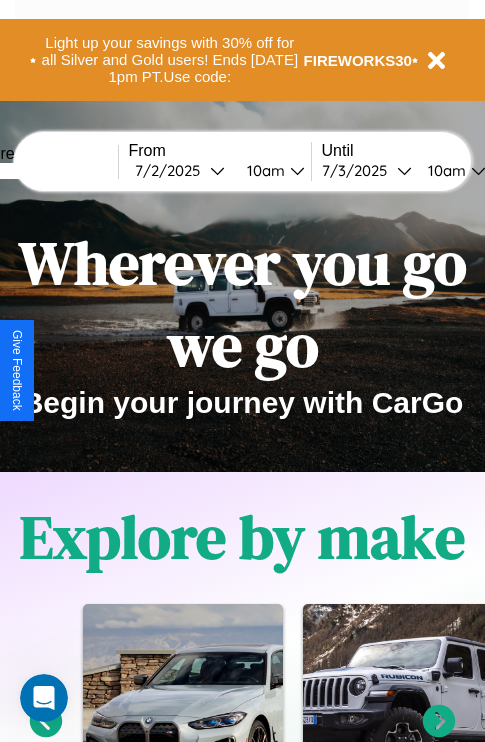scroll, scrollTop: 0, scrollLeft: 0, axis: both 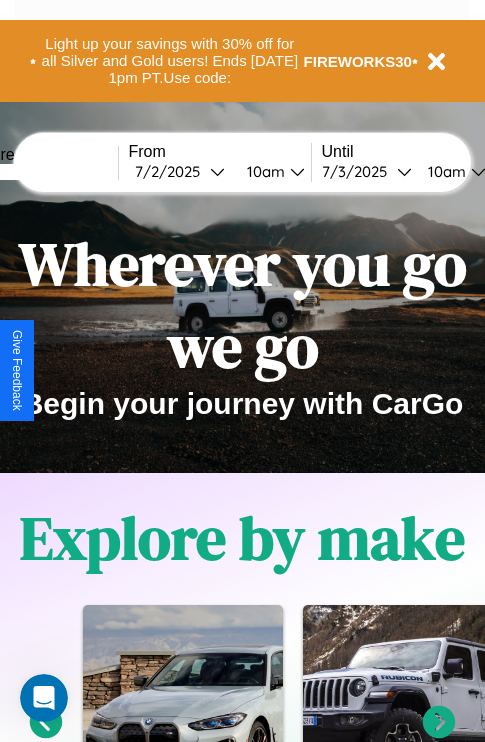 click at bounding box center [43, 172] 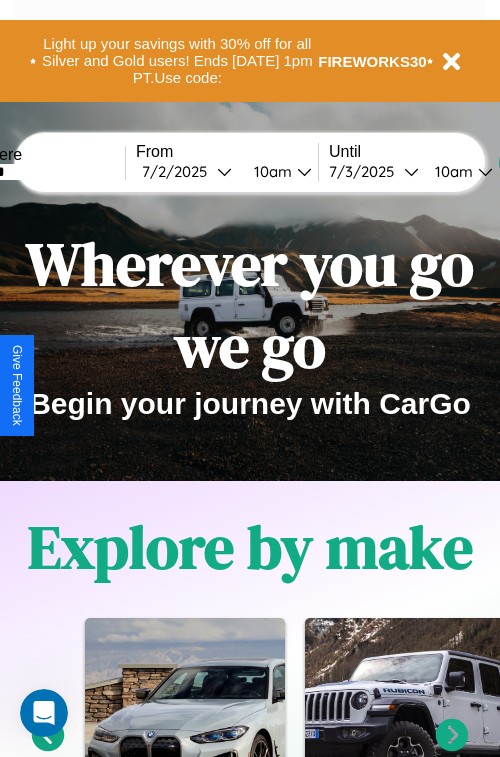 select on "*" 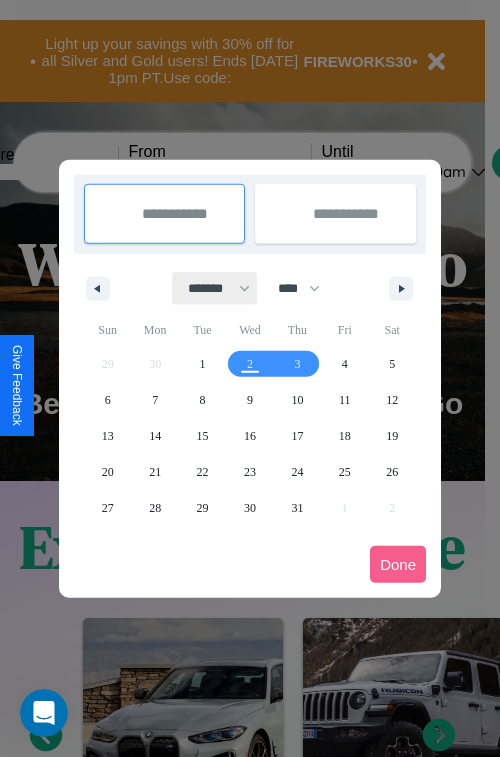 click on "******* ******** ***** ***** *** **** **** ****** ********* ******* ******** ********" at bounding box center (215, 288) 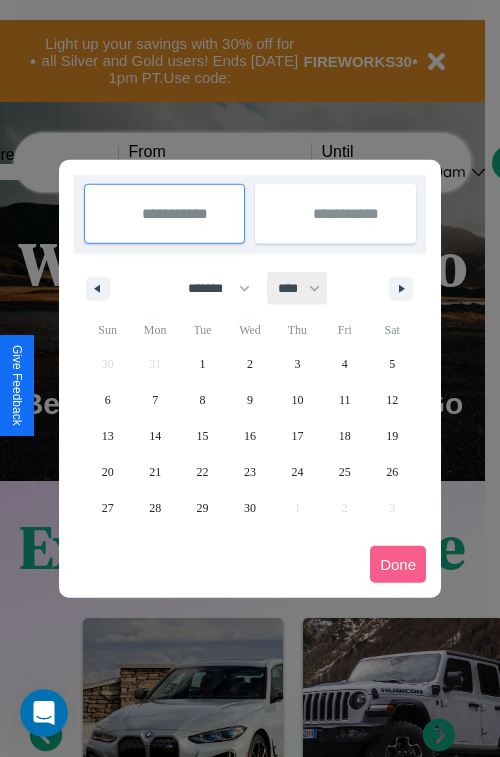 click on "**** **** **** **** **** **** **** **** **** **** **** **** **** **** **** **** **** **** **** **** **** **** **** **** **** **** **** **** **** **** **** **** **** **** **** **** **** **** **** **** **** **** **** **** **** **** **** **** **** **** **** **** **** **** **** **** **** **** **** **** **** **** **** **** **** **** **** **** **** **** **** **** **** **** **** **** **** **** **** **** **** **** **** **** **** **** **** **** **** **** **** **** **** **** **** **** **** **** **** **** **** **** **** **** **** **** **** **** **** **** **** **** **** **** **** **** **** **** **** **** ****" at bounding box center [298, 288] 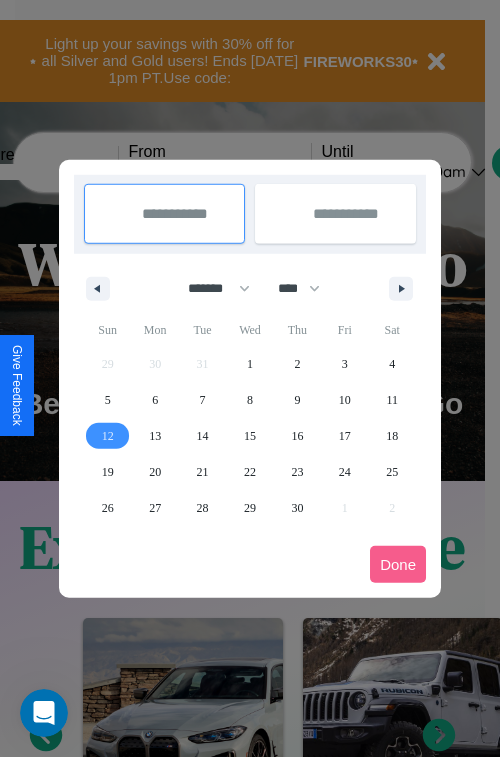 click on "12" at bounding box center (108, 436) 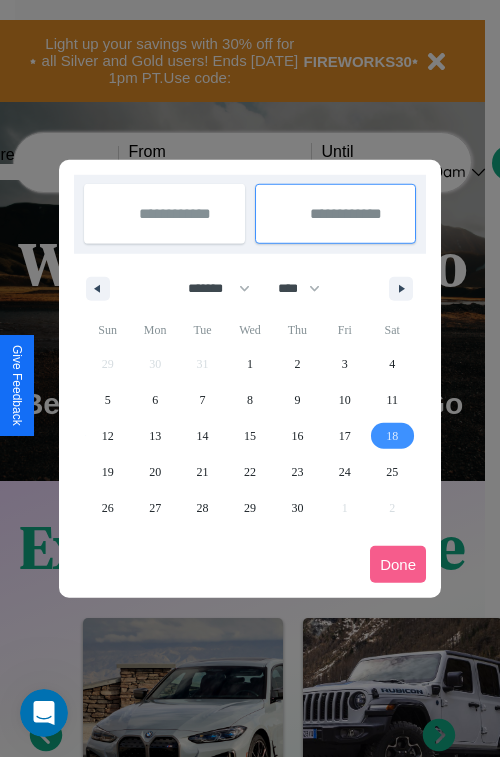 click on "18" at bounding box center [392, 436] 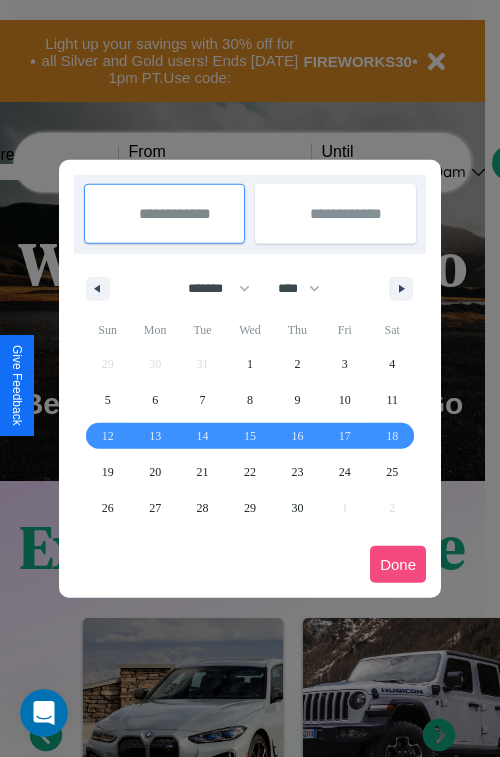 click on "Done" at bounding box center [398, 564] 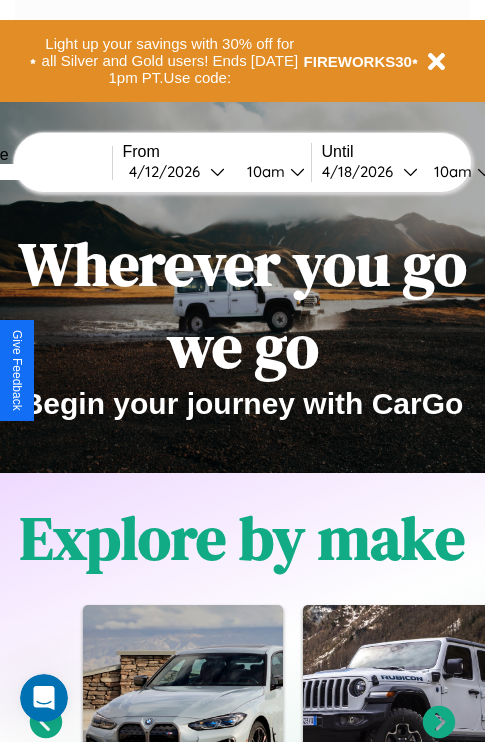 click on "10am" at bounding box center (263, 171) 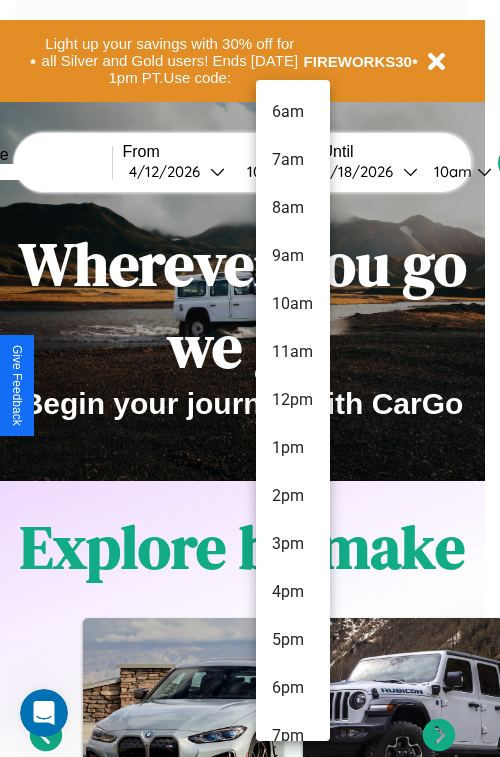 click on "3pm" at bounding box center (293, 544) 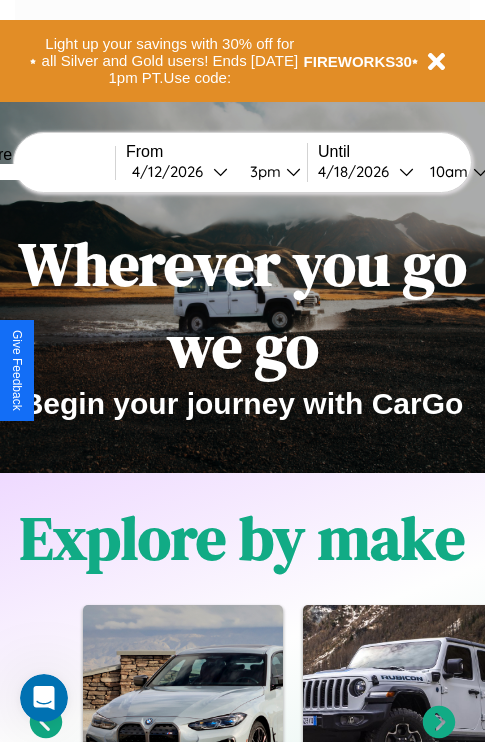 click on "10am" at bounding box center (446, 171) 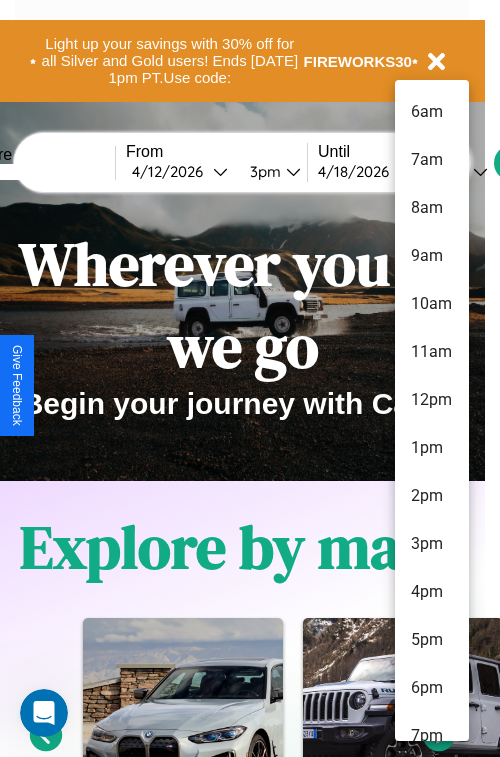 click on "4pm" at bounding box center (432, 592) 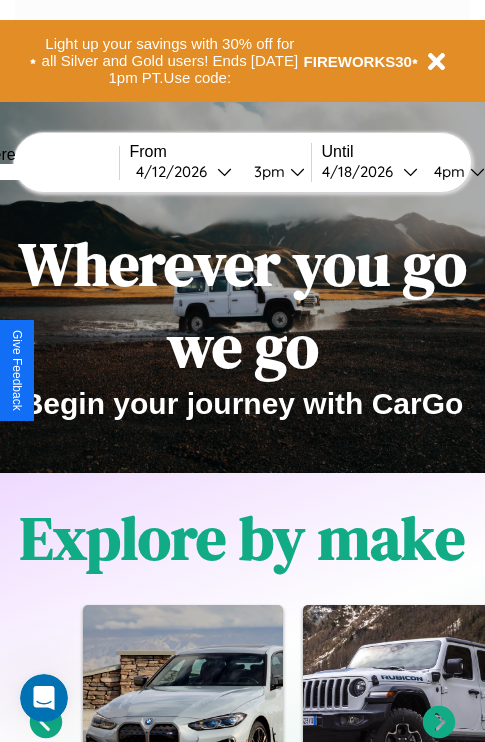 scroll, scrollTop: 0, scrollLeft: 67, axis: horizontal 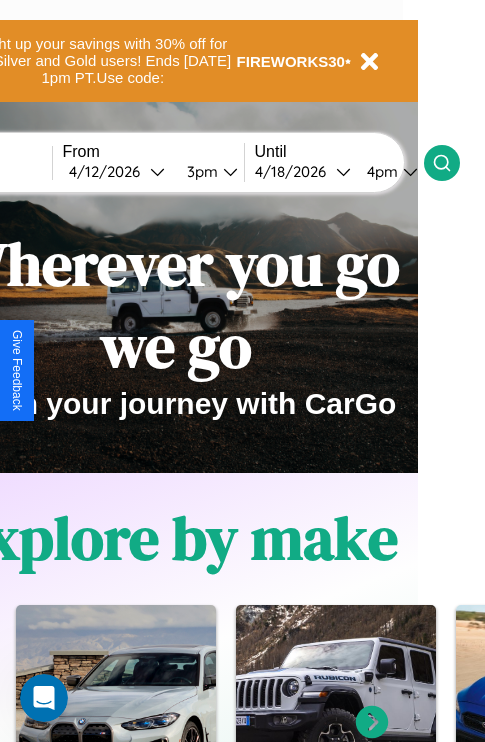 click 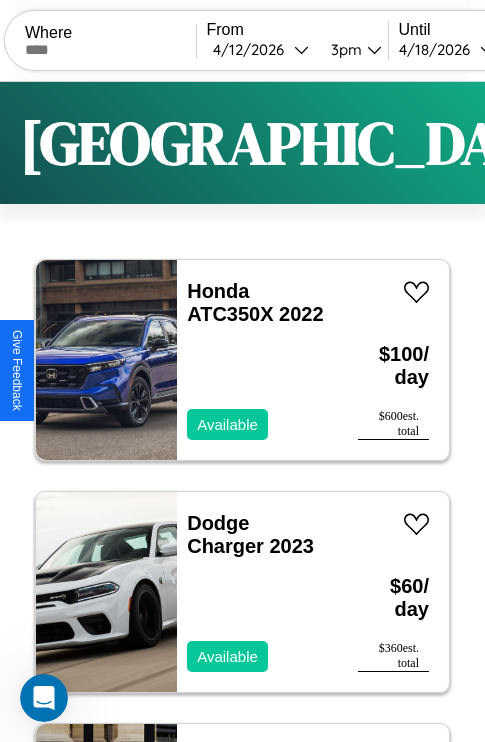 scroll, scrollTop: 50, scrollLeft: 0, axis: vertical 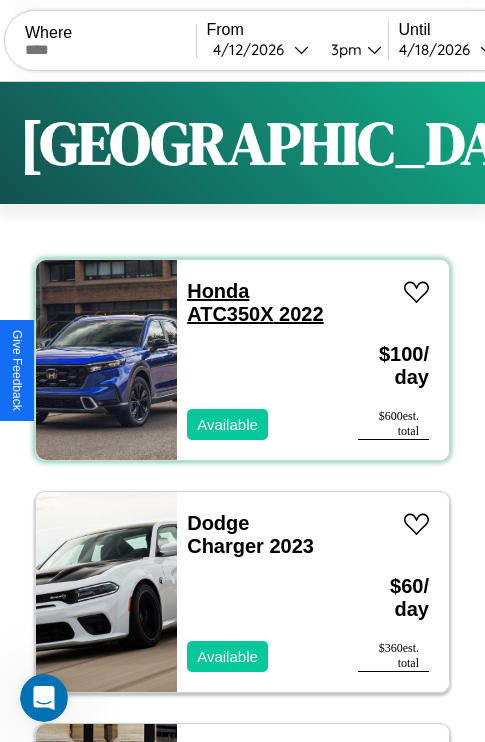 click on "Honda   ATC350X   2022" at bounding box center (255, 302) 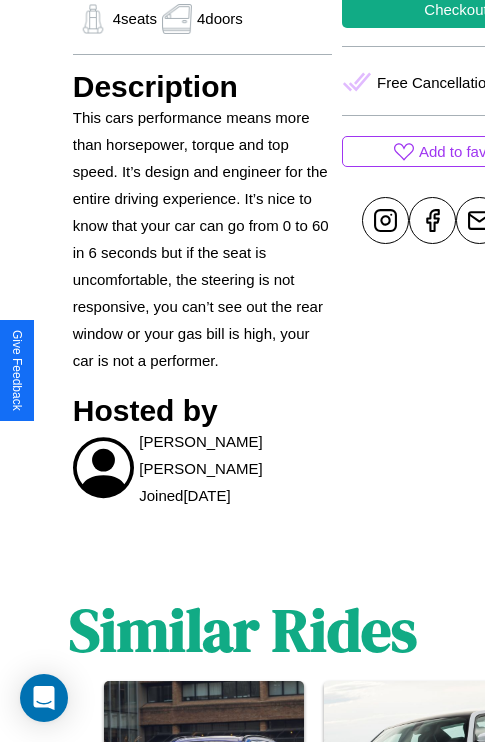 scroll, scrollTop: 1074, scrollLeft: 0, axis: vertical 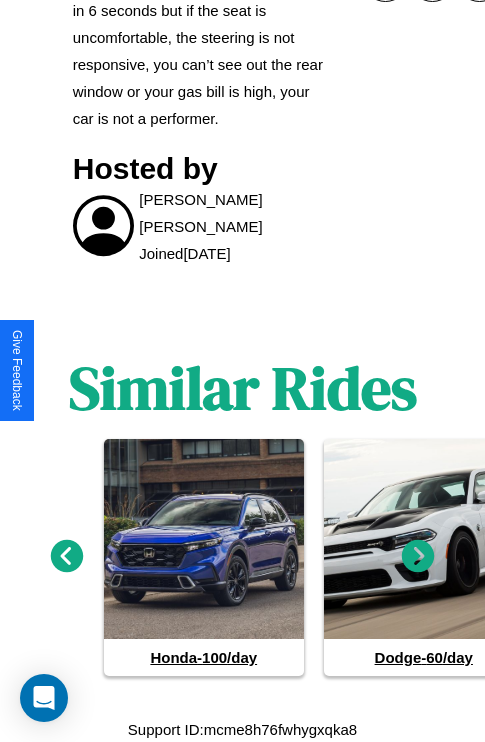 click 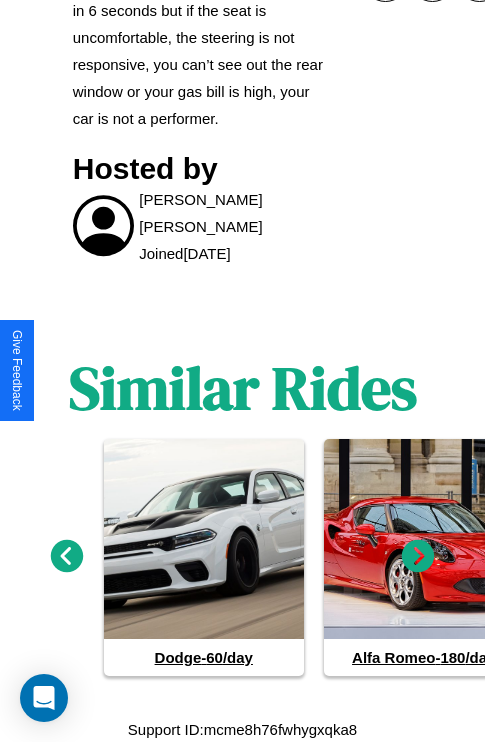 click 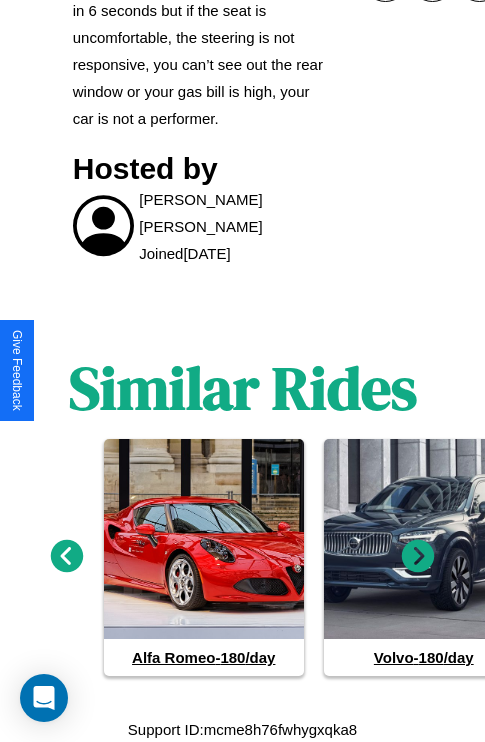 click 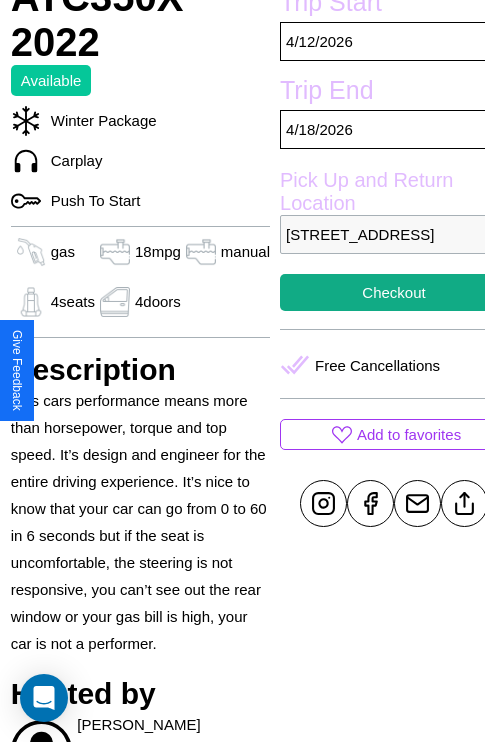 scroll, scrollTop: 498, scrollLeft: 68, axis: both 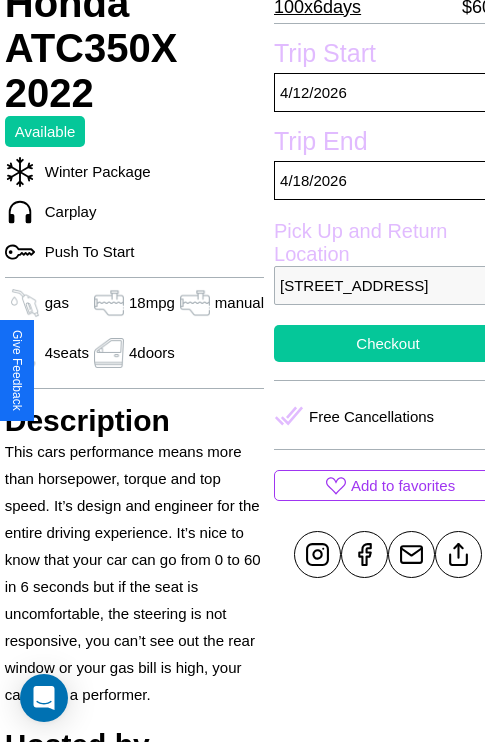 click on "Checkout" at bounding box center [388, 343] 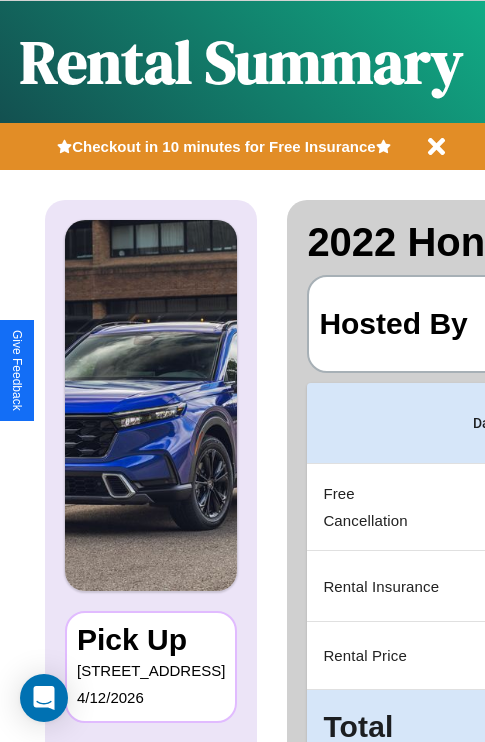 scroll, scrollTop: 0, scrollLeft: 378, axis: horizontal 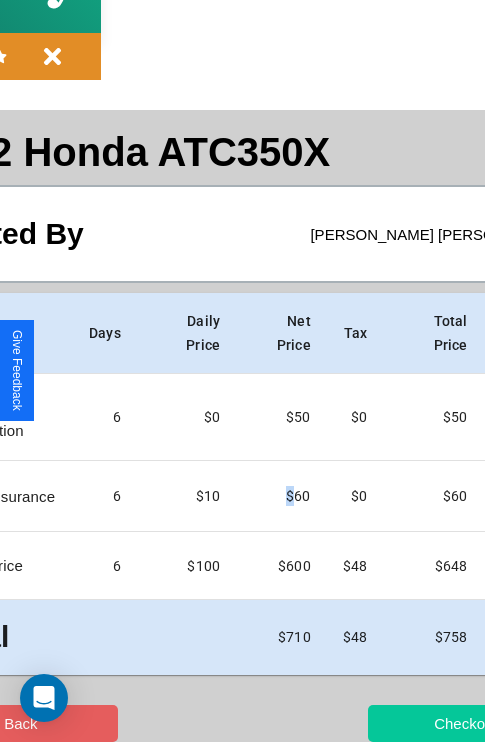 click on "Checkout" at bounding box center (465, 723) 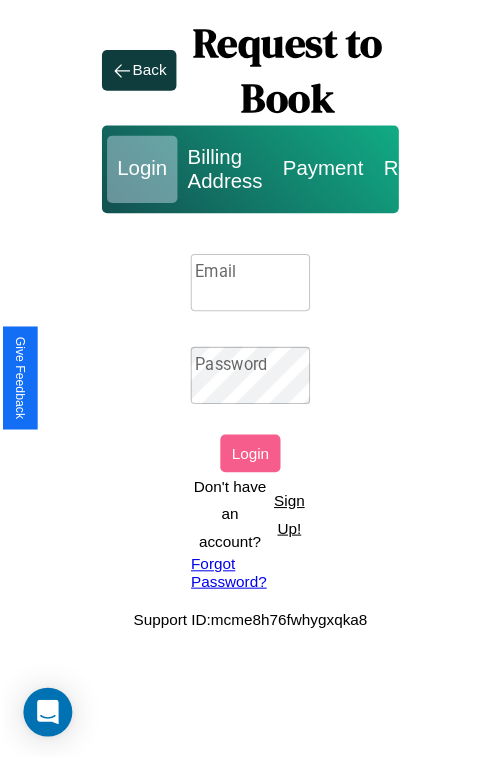 scroll, scrollTop: 0, scrollLeft: 0, axis: both 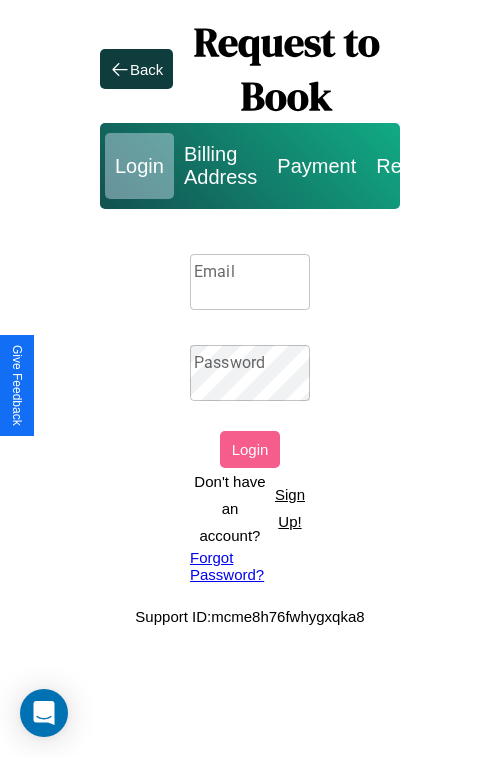 click on "Sign Up!" at bounding box center (290, 508) 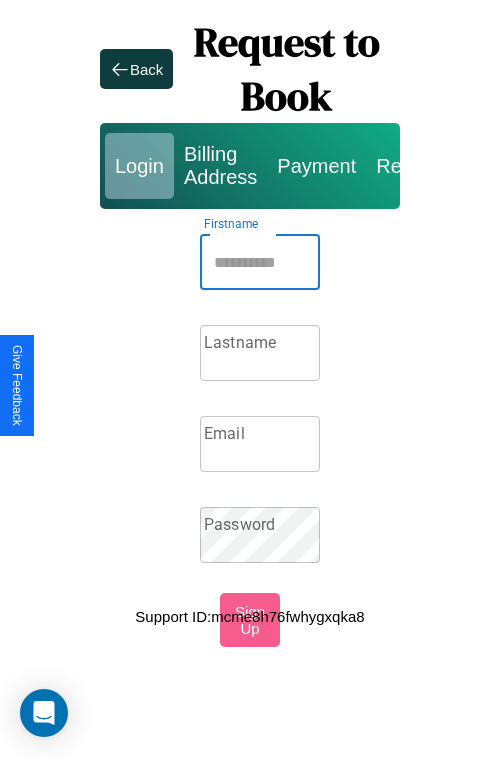 click on "Firstname" at bounding box center [260, 262] 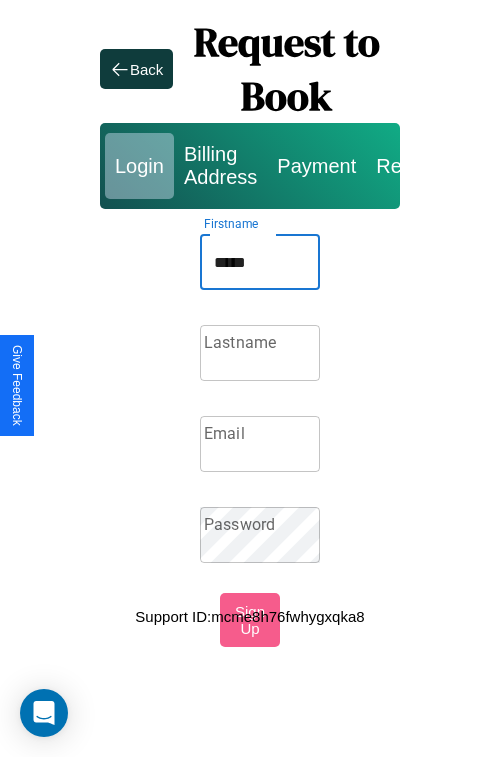 type on "*****" 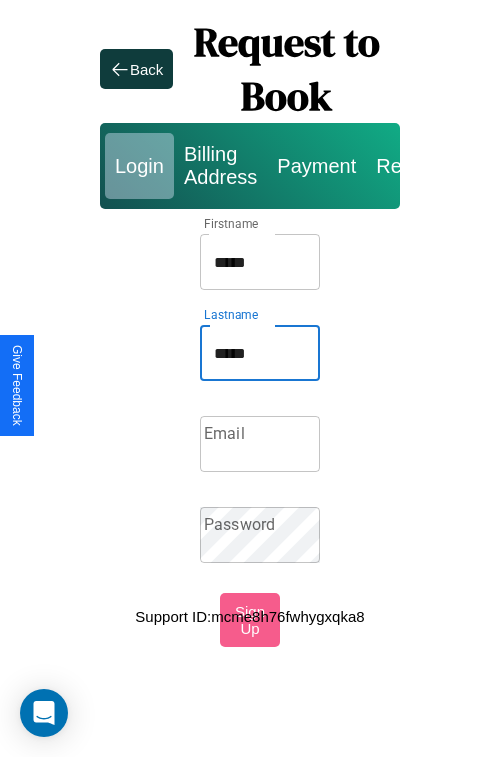 type on "*****" 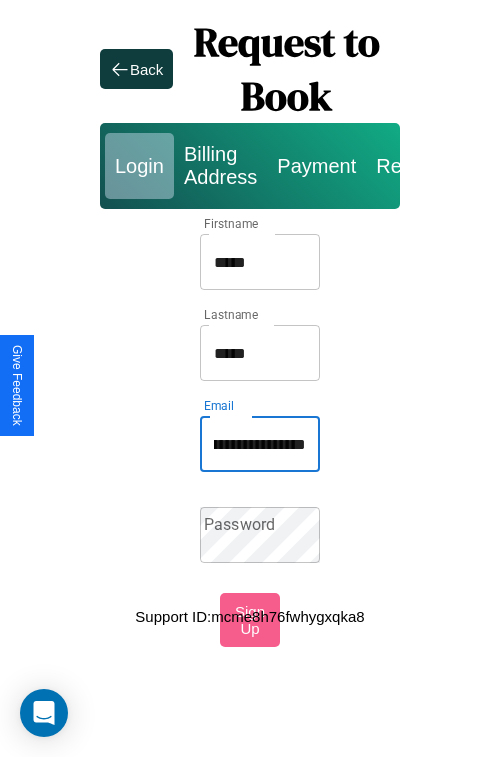scroll, scrollTop: 0, scrollLeft: 97, axis: horizontal 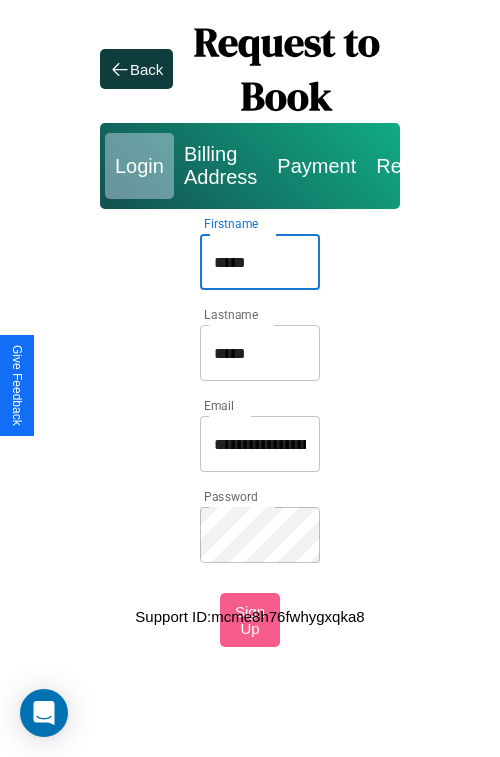 click on "*****" at bounding box center [260, 262] 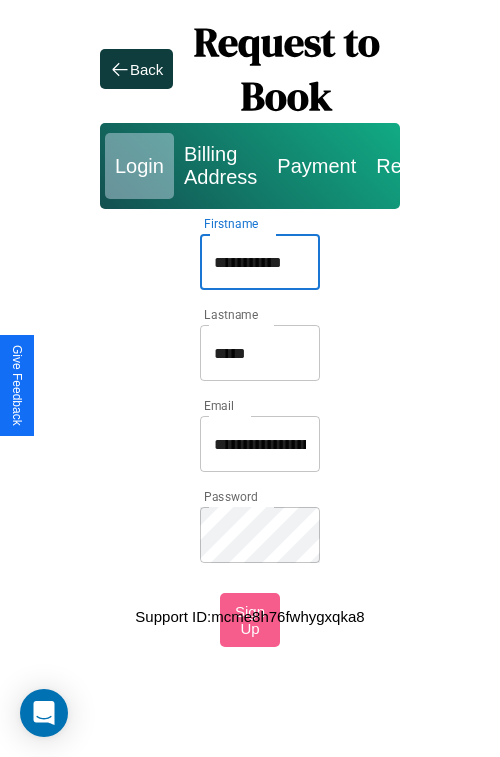 type on "**********" 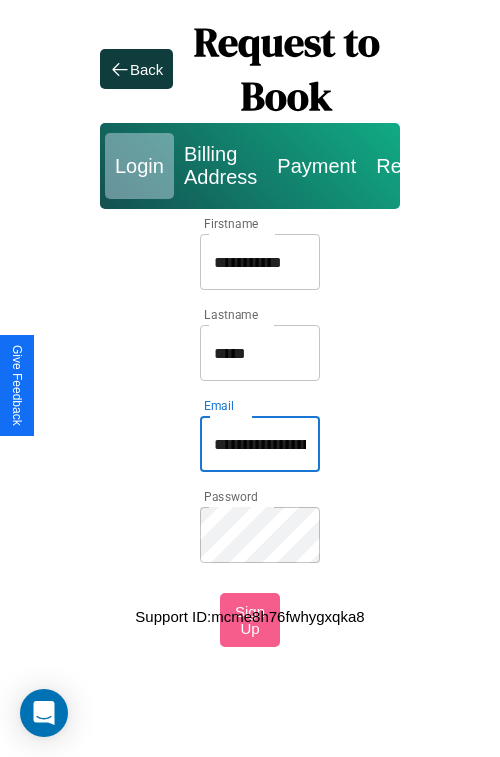 click on "**********" at bounding box center (260, 444) 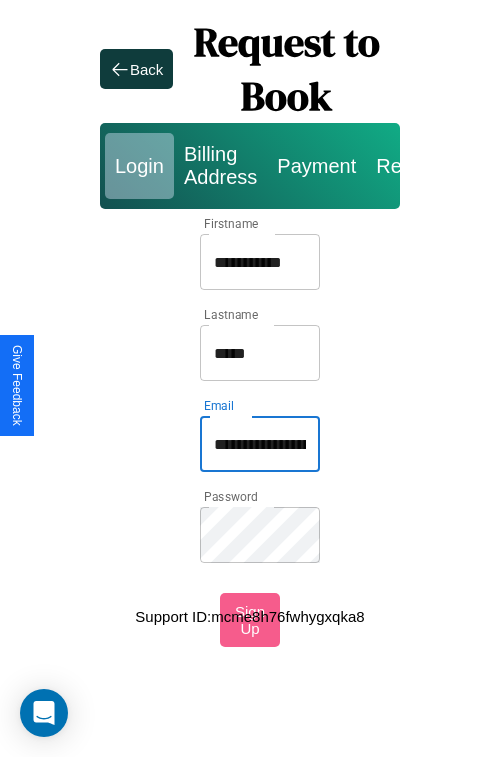 type on "**********" 